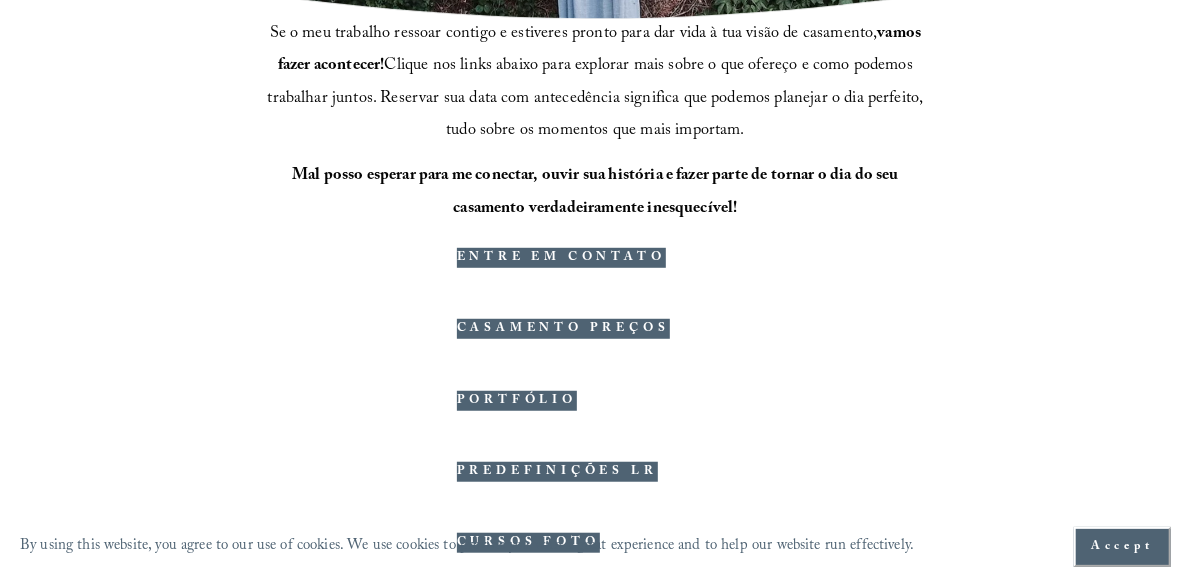 scroll, scrollTop: 536, scrollLeft: 0, axis: vertical 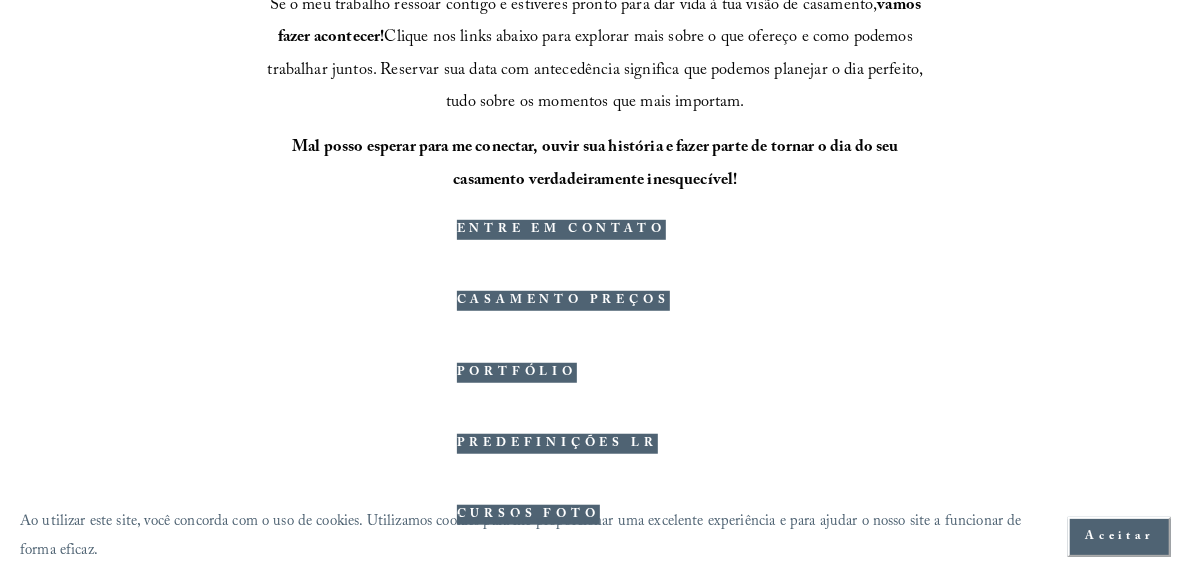 drag, startPoint x: 621, startPoint y: 439, endPoint x: 655, endPoint y: 439, distance: 34 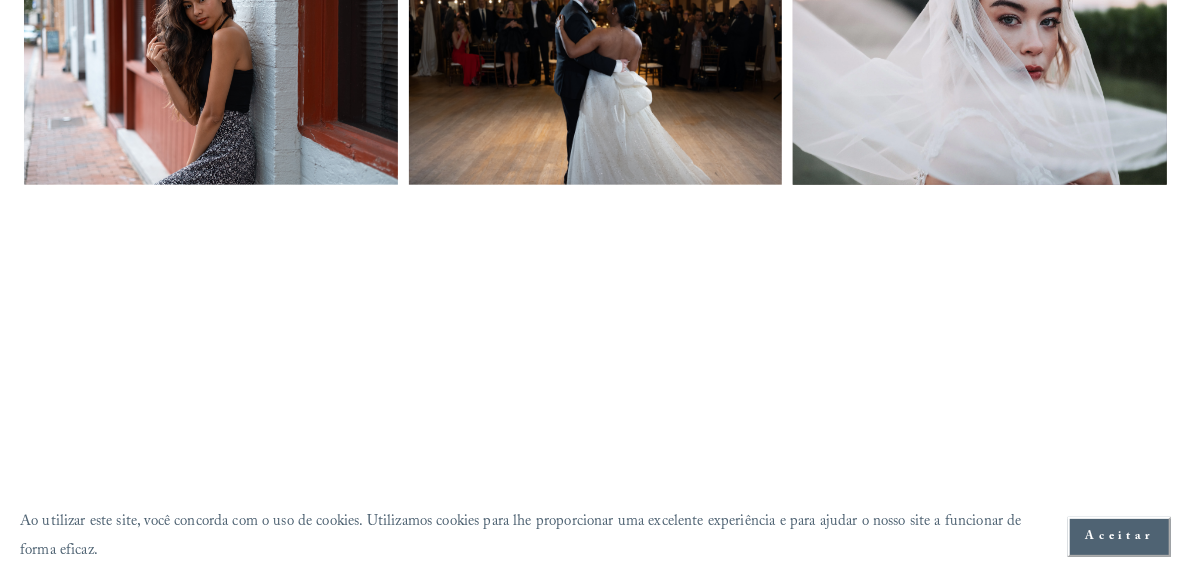 scroll, scrollTop: 900, scrollLeft: 0, axis: vertical 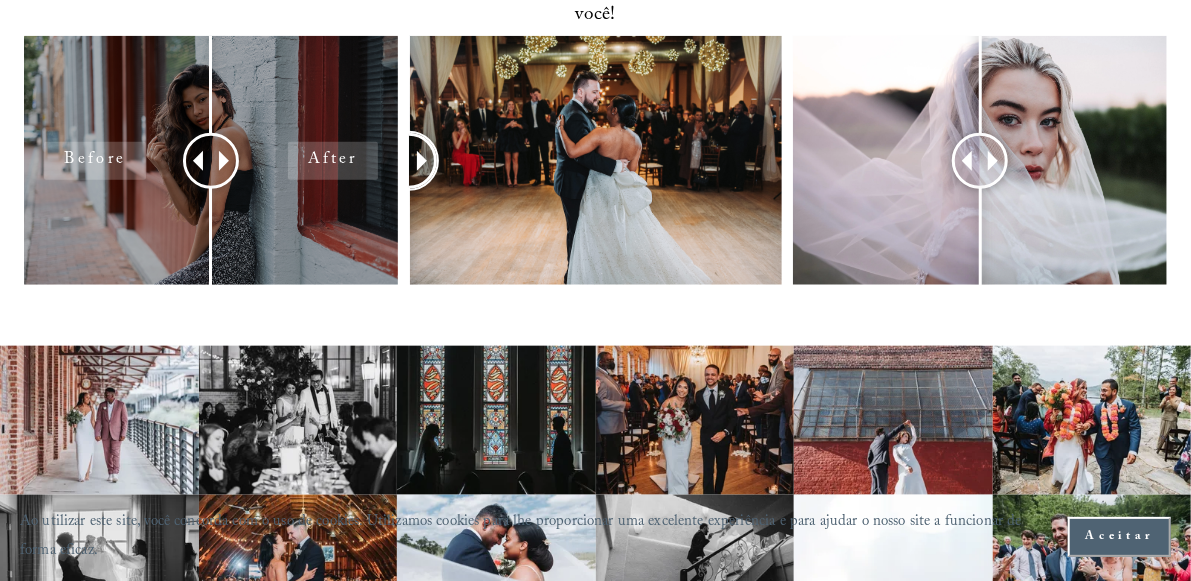 drag, startPoint x: 602, startPoint y: 179, endPoint x: 356, endPoint y: 190, distance: 246.24582 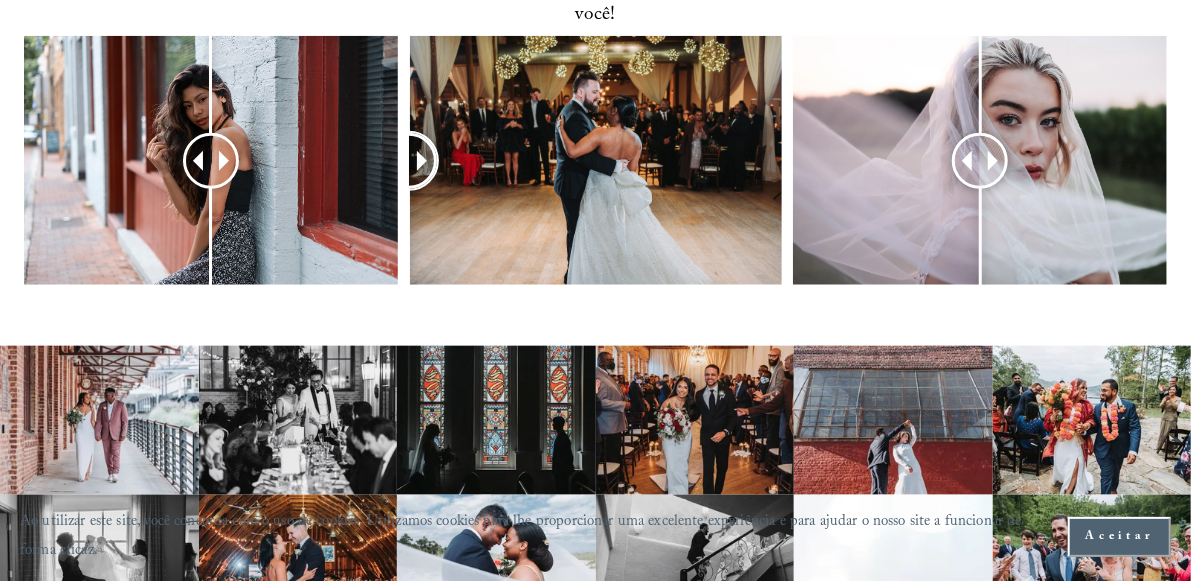 click at bounding box center [408, 160] 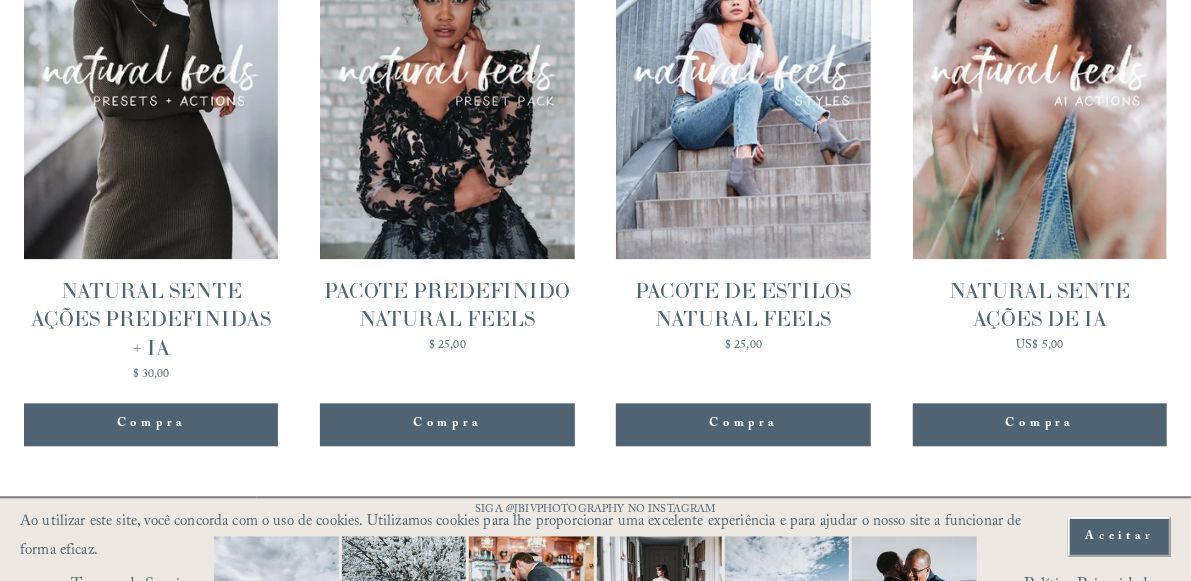 scroll, scrollTop: 1900, scrollLeft: 0, axis: vertical 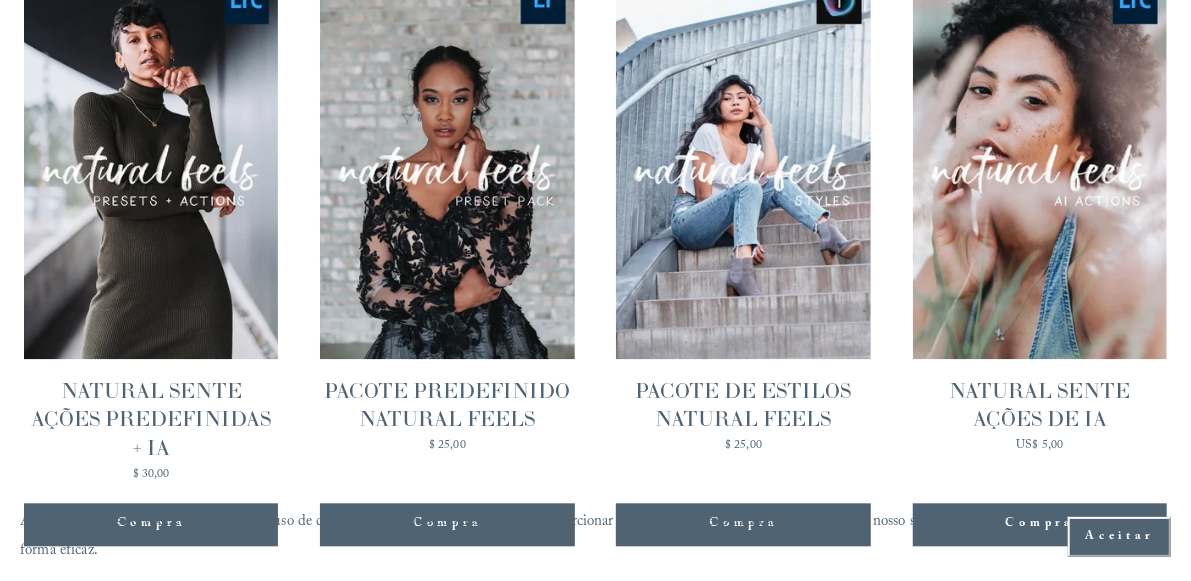 click on "Visualização rápida
PACOTE DE ESTILOS NATURAL FEELS
$ 25,00" at bounding box center [743, 229] 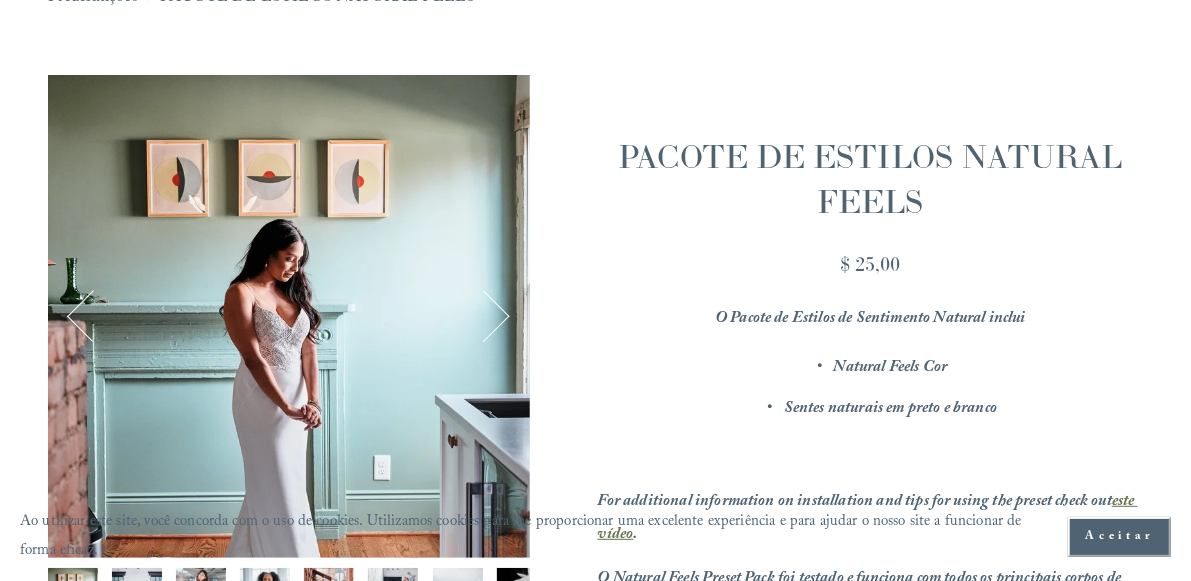 scroll, scrollTop: 300, scrollLeft: 0, axis: vertical 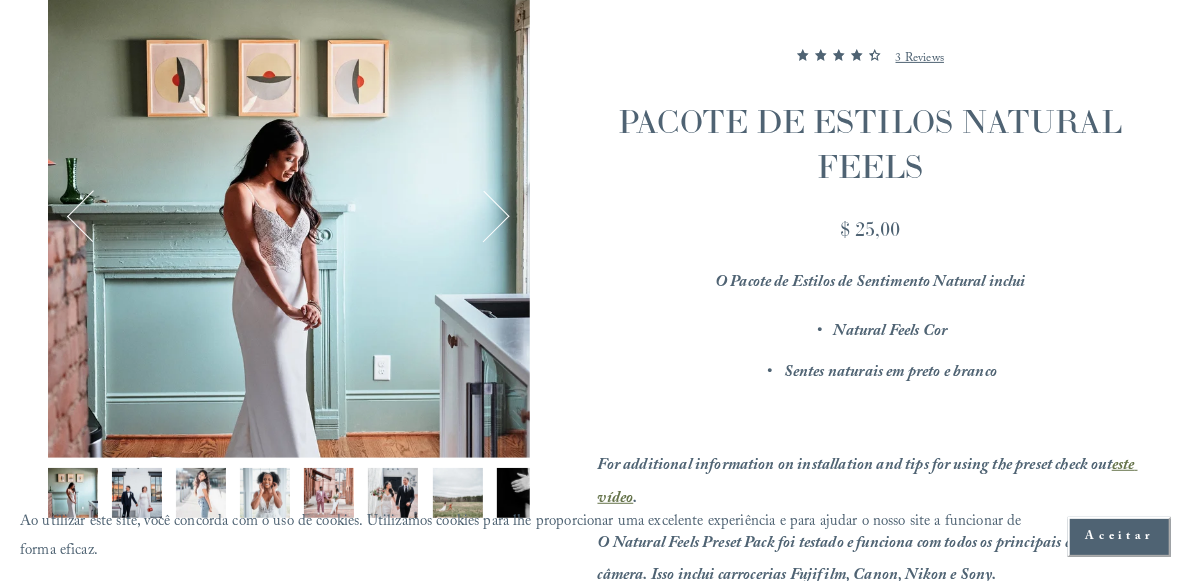 click at bounding box center (484, 217) 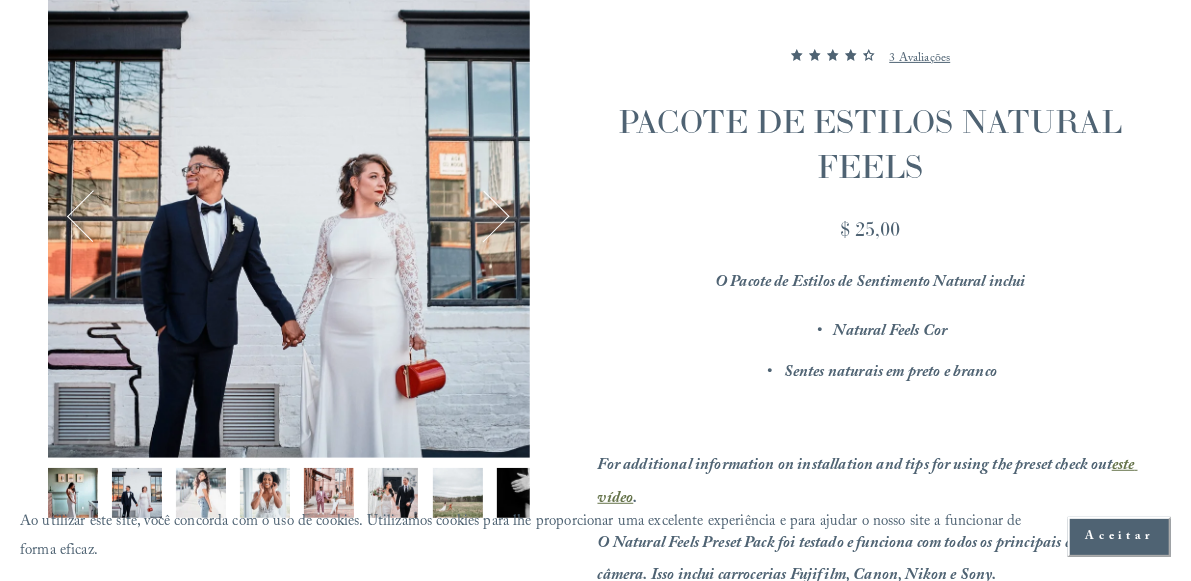 click at bounding box center [484, 217] 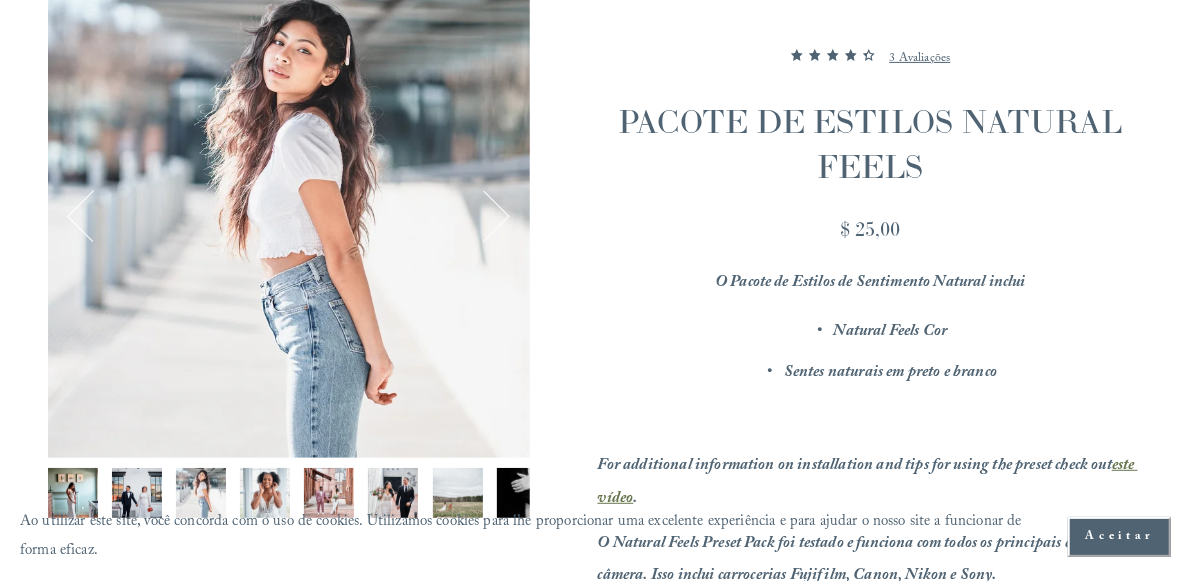 click at bounding box center [484, 217] 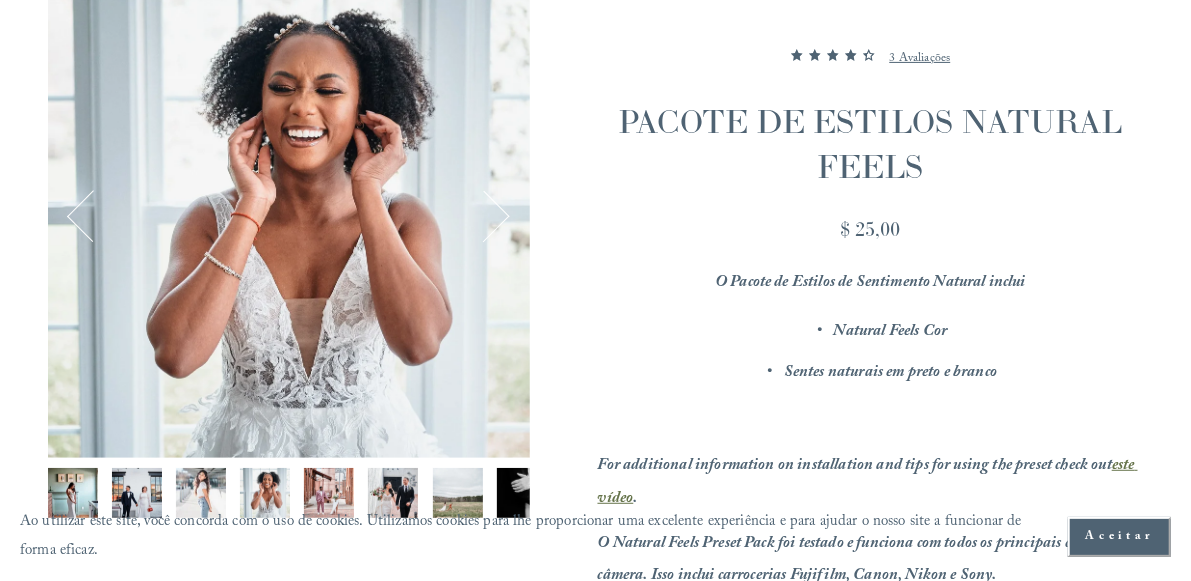 click at bounding box center (484, 217) 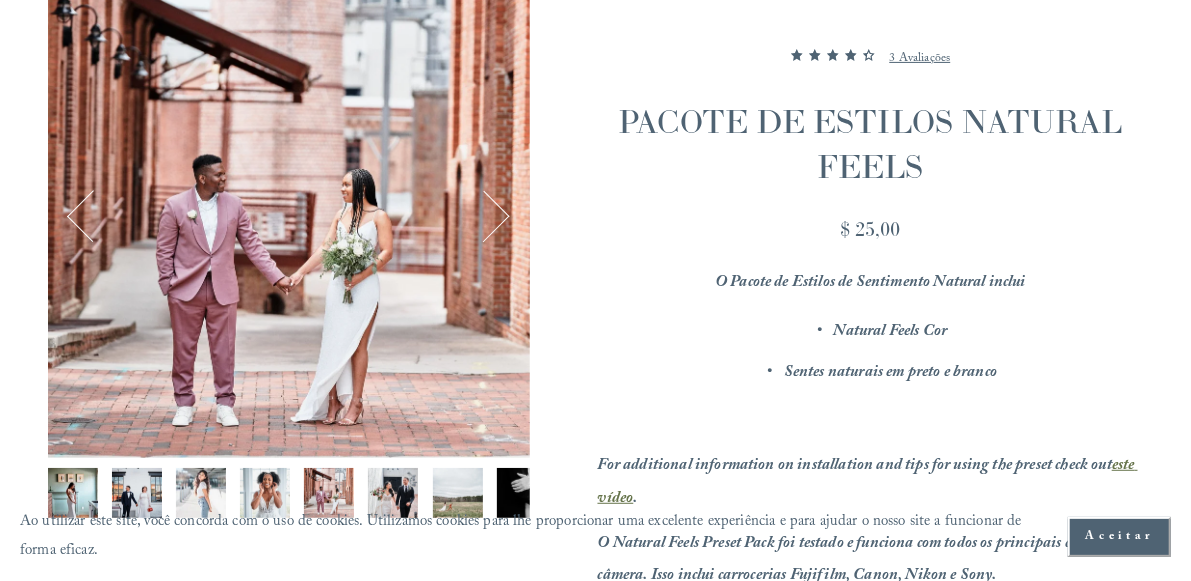 click at bounding box center [484, 217] 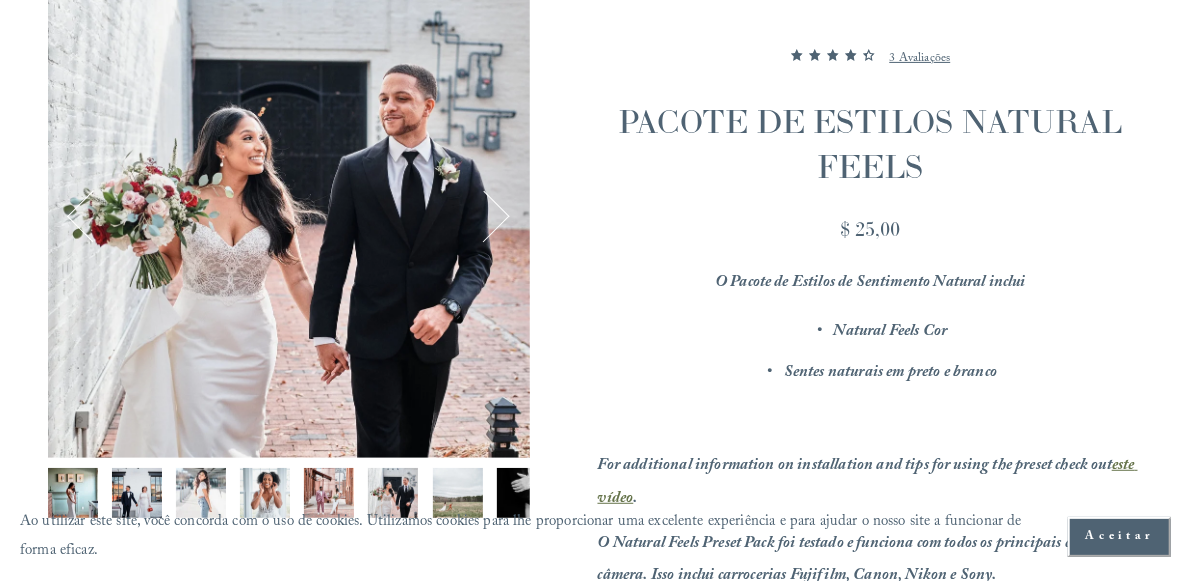 click at bounding box center (484, 217) 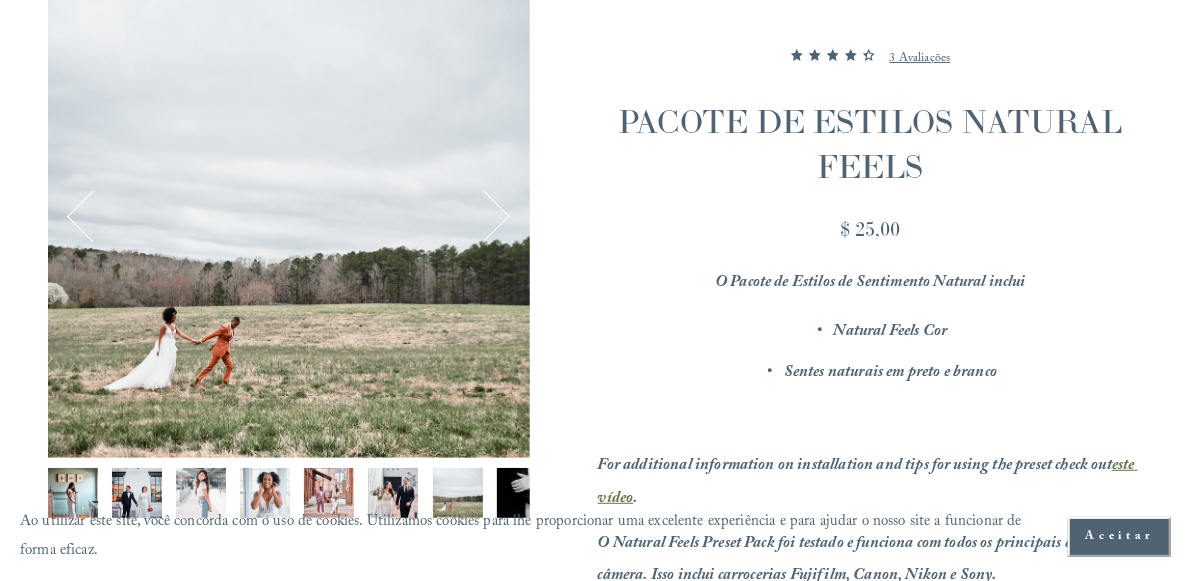 click at bounding box center (484, 217) 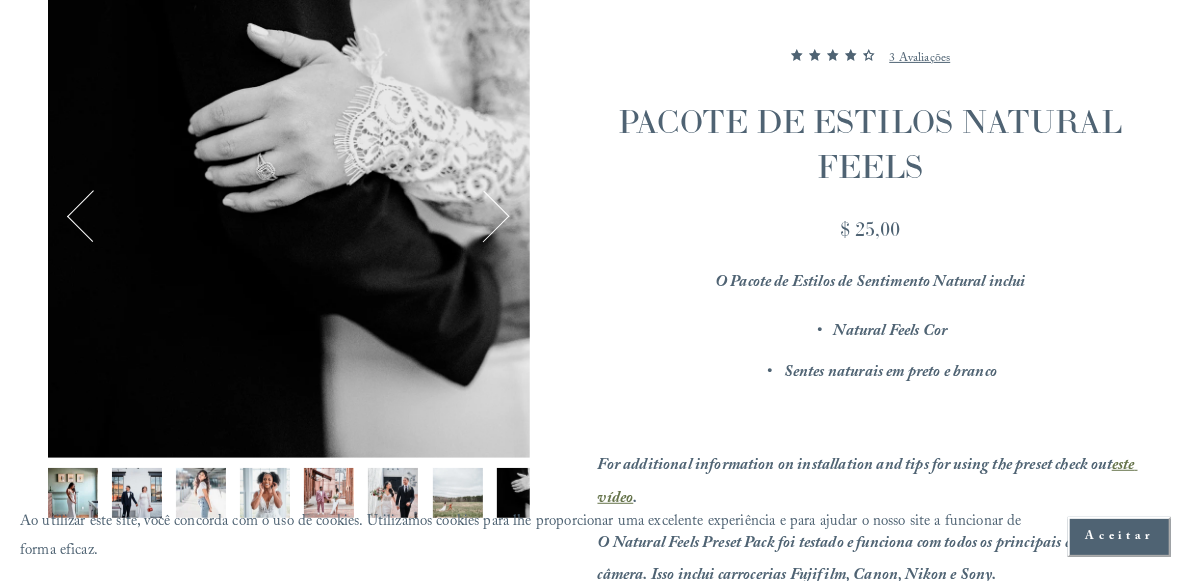 click at bounding box center (484, 217) 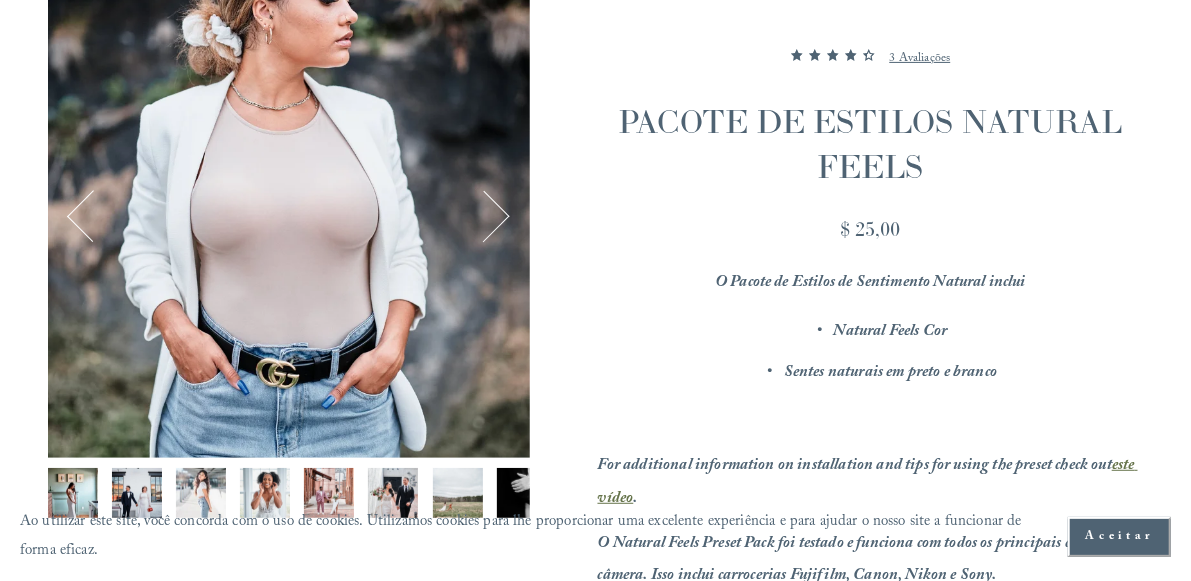 click at bounding box center (484, 217) 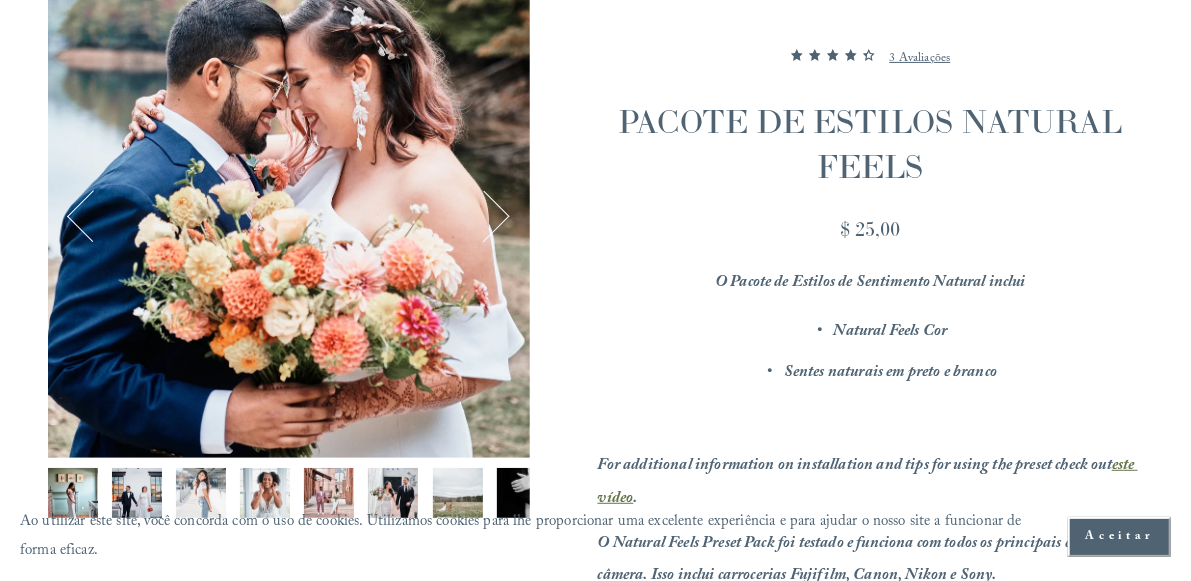 click at bounding box center (484, 217) 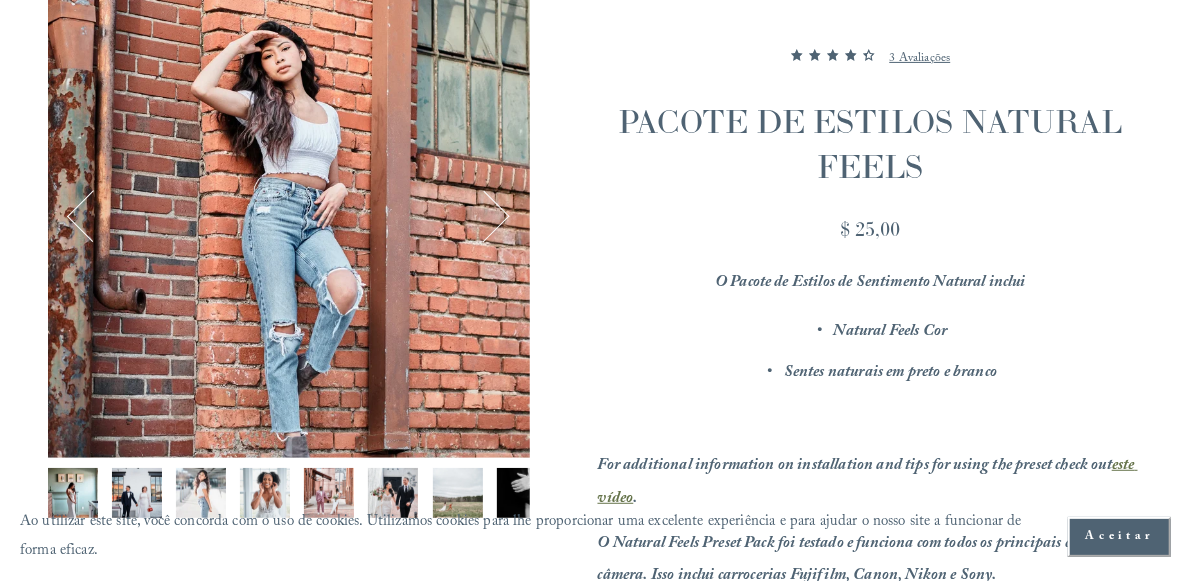 click at bounding box center (484, 217) 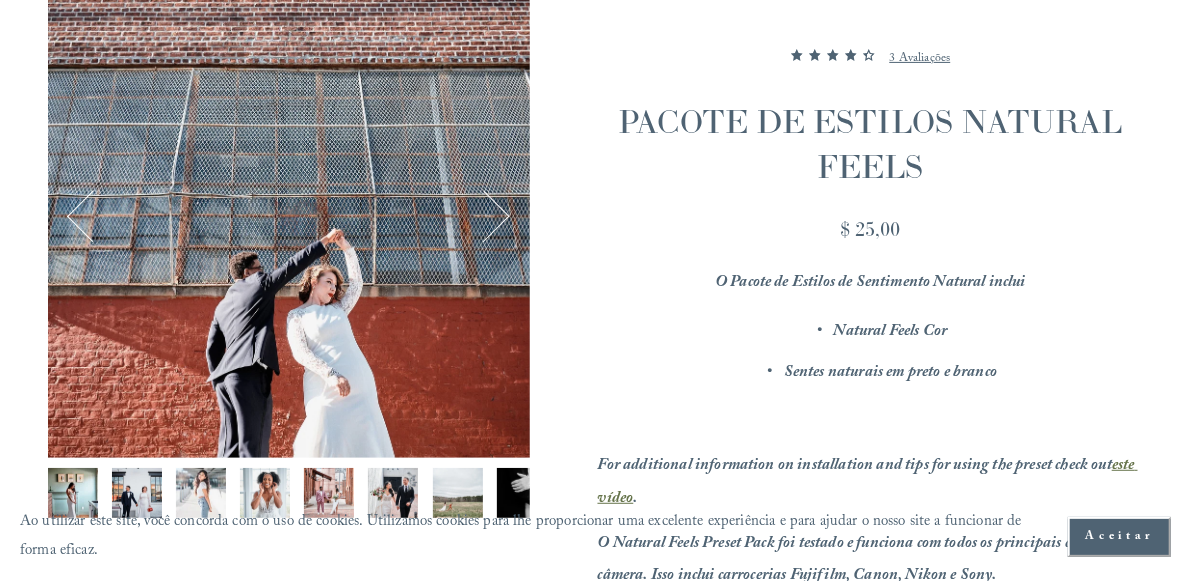click at bounding box center [484, 217] 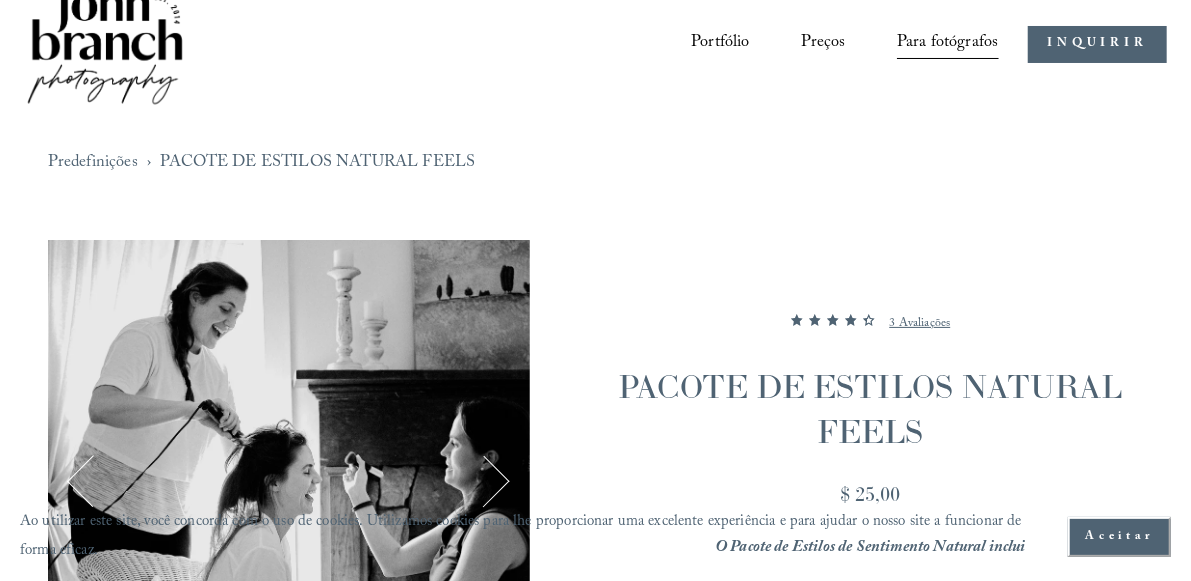 scroll, scrollTop: 0, scrollLeft: 0, axis: both 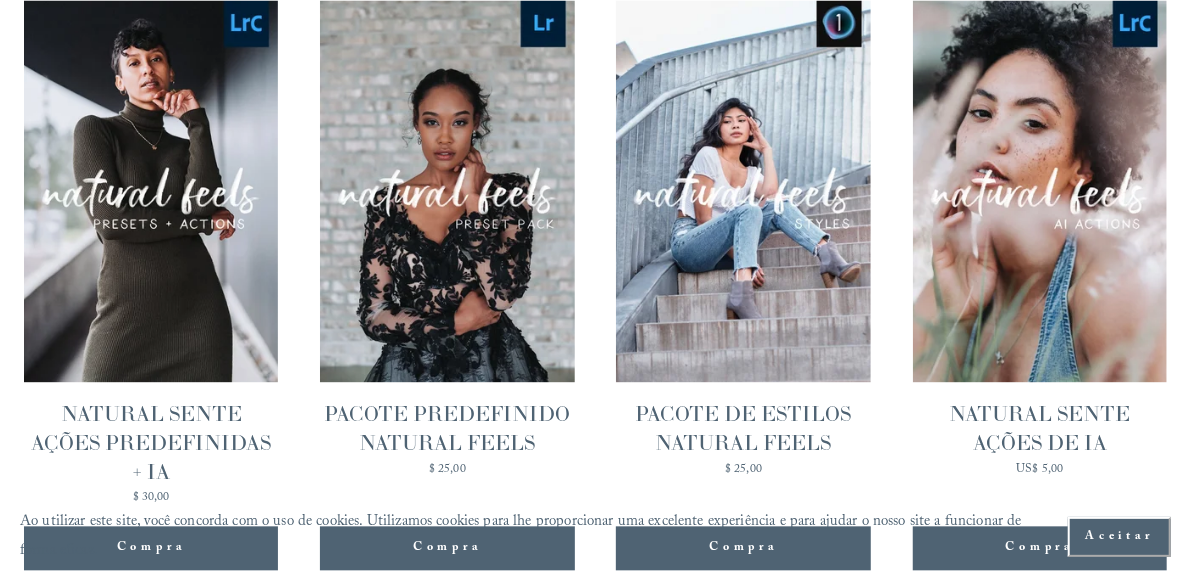 click on "Visualização rápida
NATURAL SENTE AÇÕES PREDEFINIDAS + IA
$ 30,00" at bounding box center (151, 252) 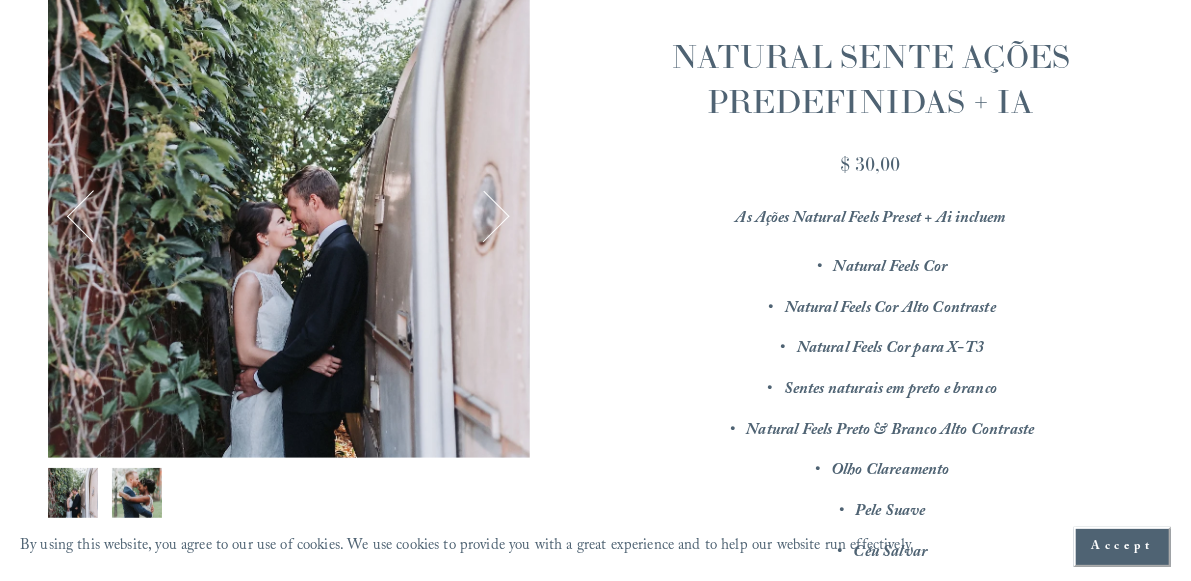 scroll, scrollTop: 400, scrollLeft: 0, axis: vertical 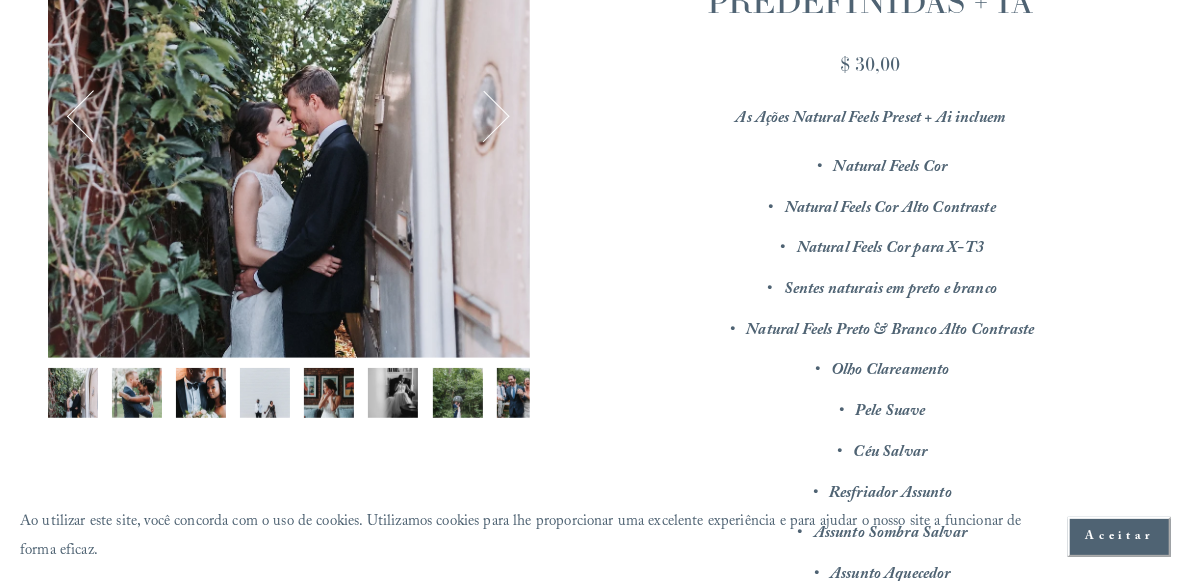 click at bounding box center (484, 117) 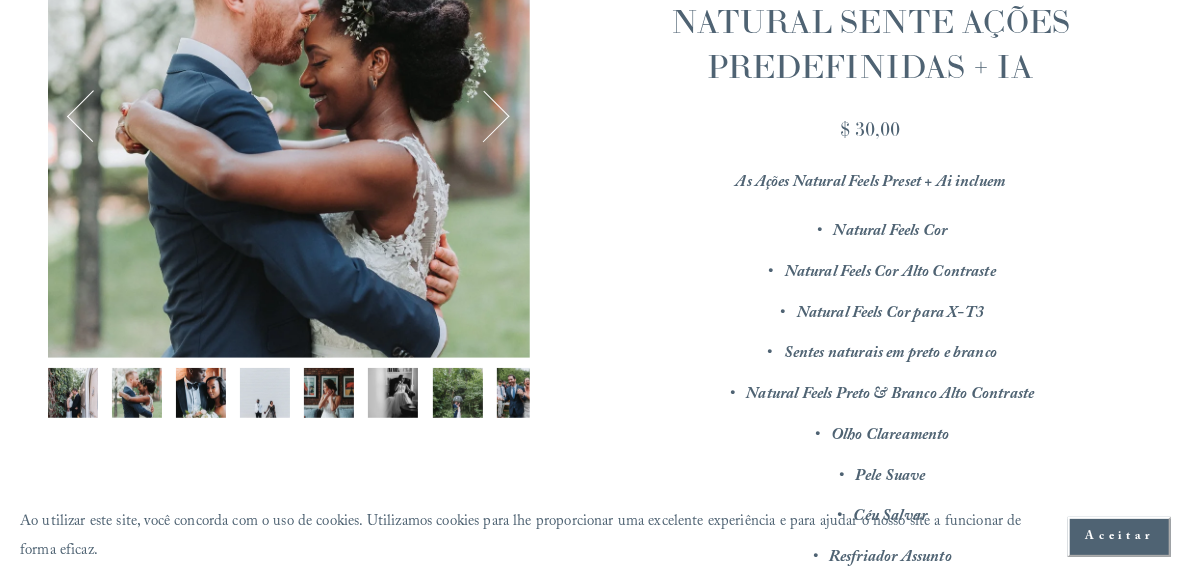 scroll, scrollTop: 300, scrollLeft: 0, axis: vertical 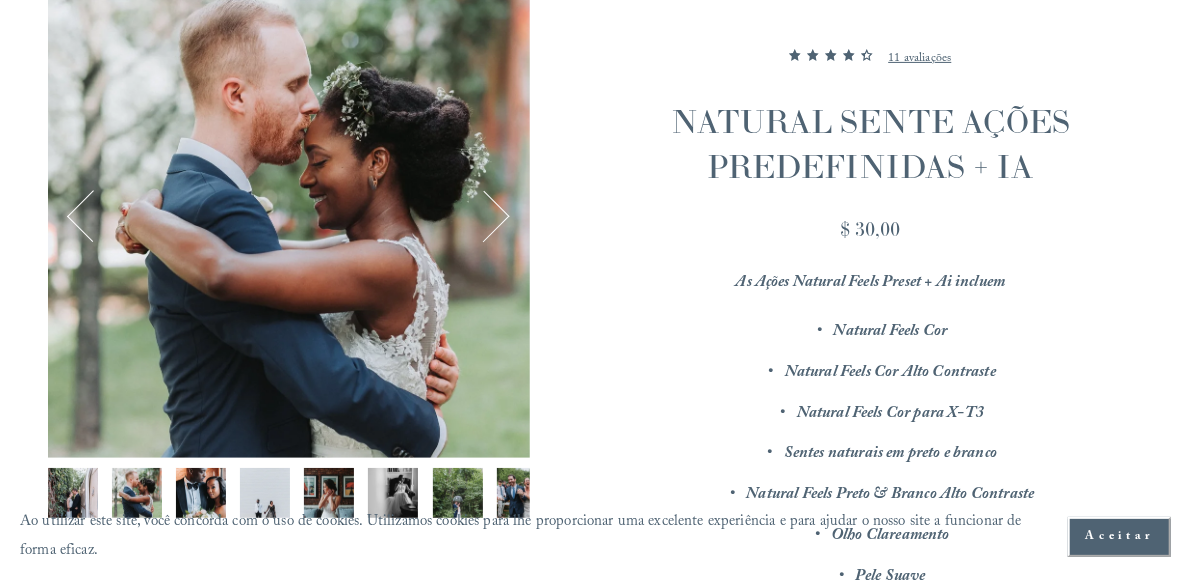 click at bounding box center (484, 217) 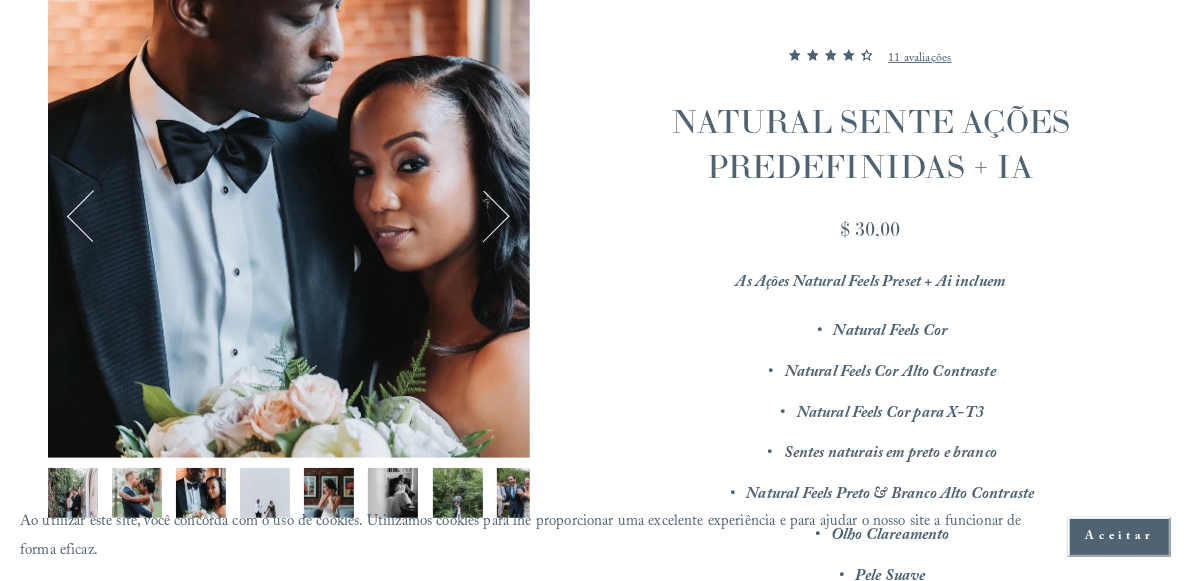 click at bounding box center [484, 217] 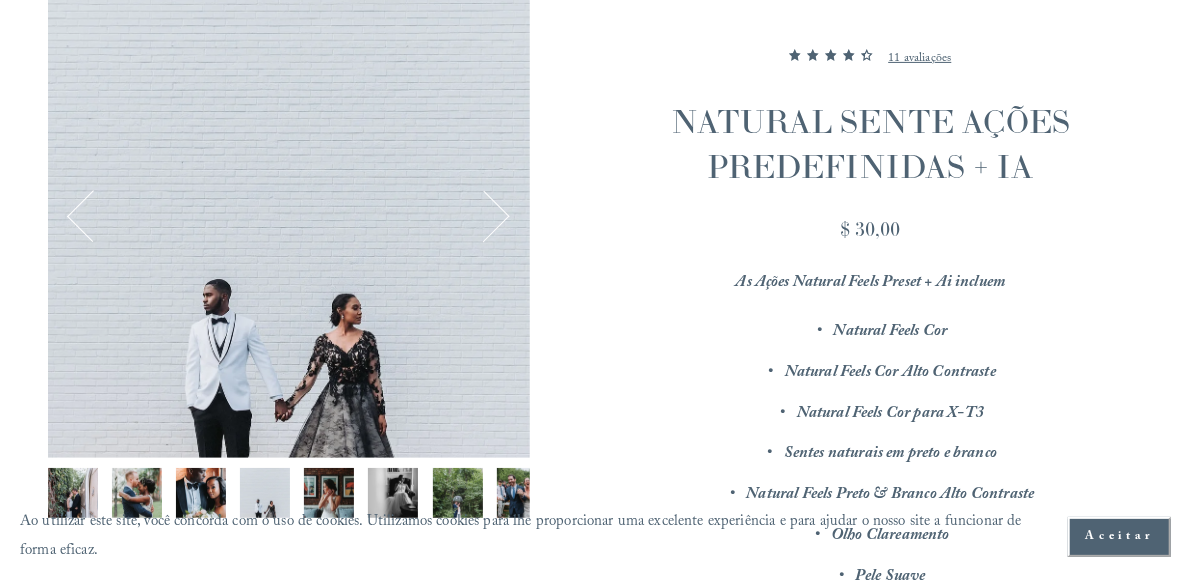 click at bounding box center (484, 217) 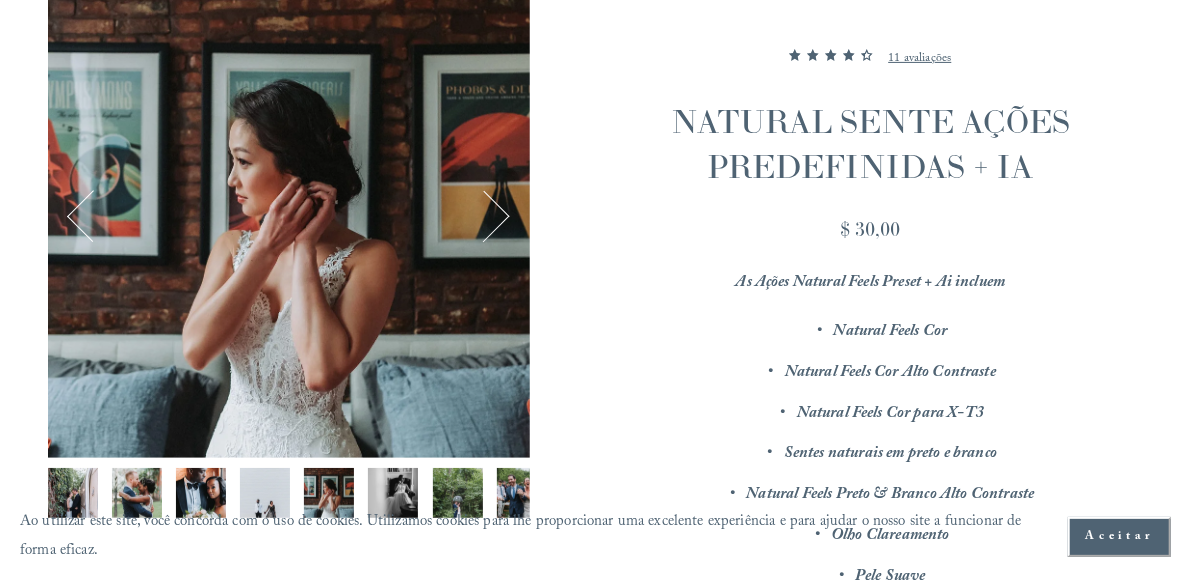 click at bounding box center (484, 217) 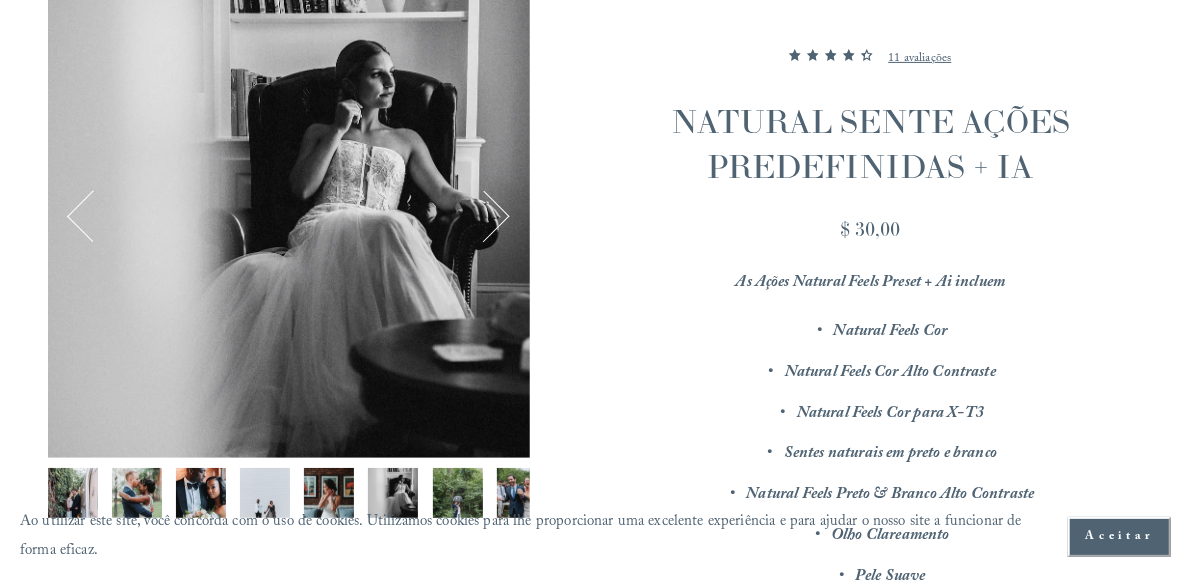 click at bounding box center [484, 217] 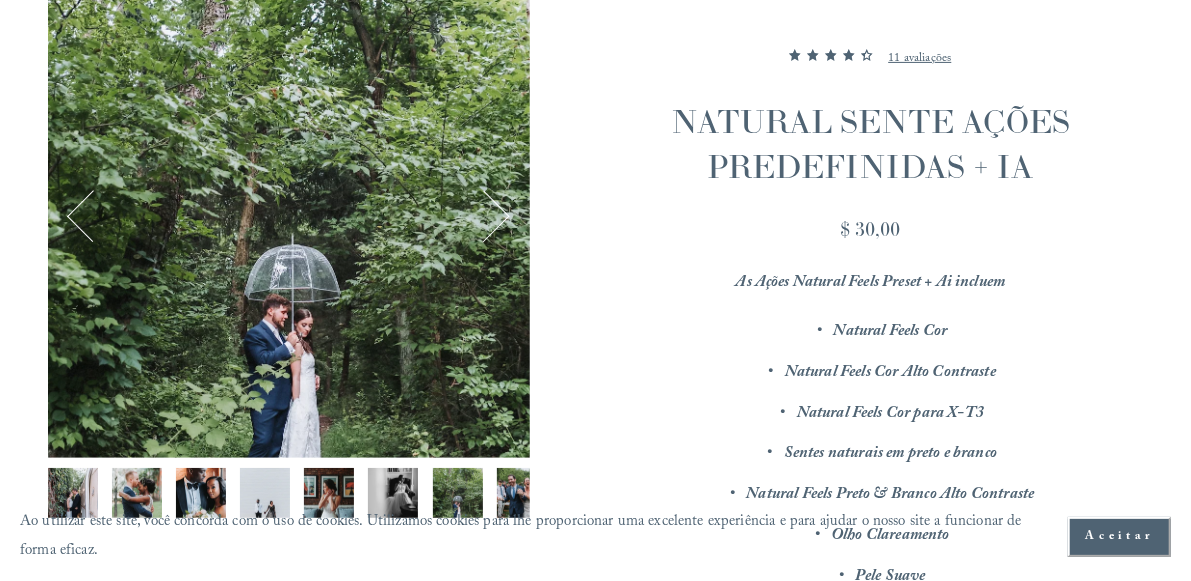 click at bounding box center [484, 217] 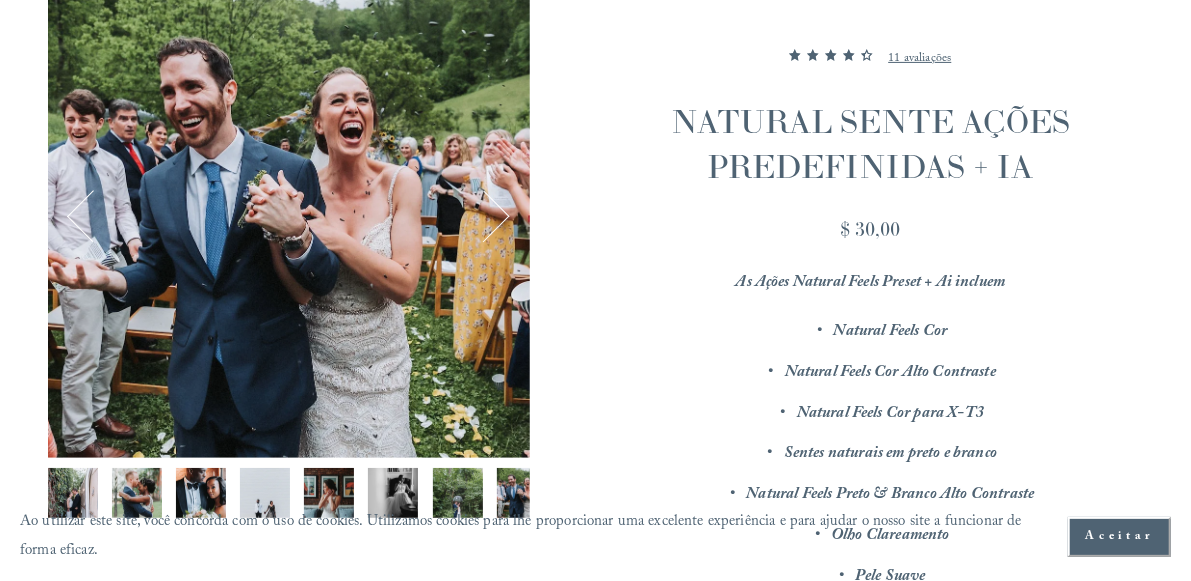 click at bounding box center (484, 217) 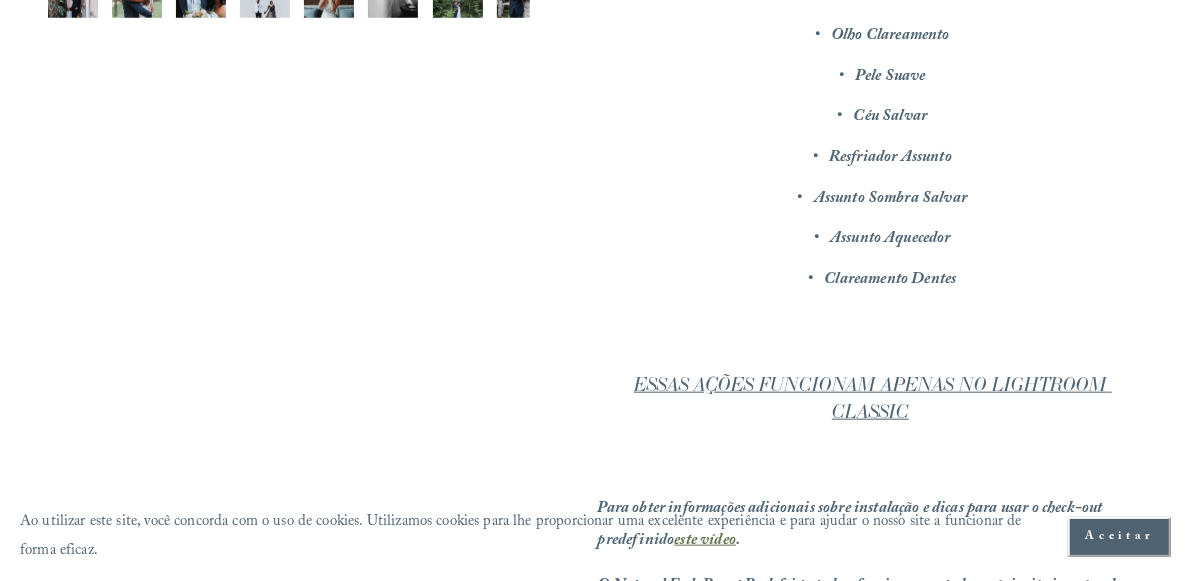 scroll, scrollTop: 600, scrollLeft: 0, axis: vertical 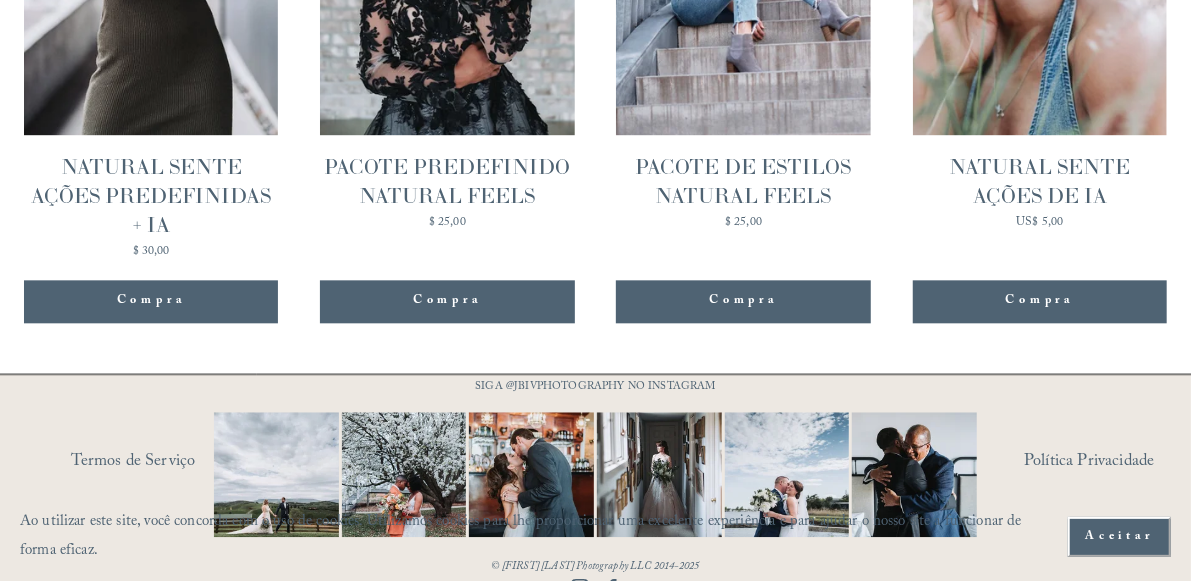 click on "Aceitar" at bounding box center [1119, 537] 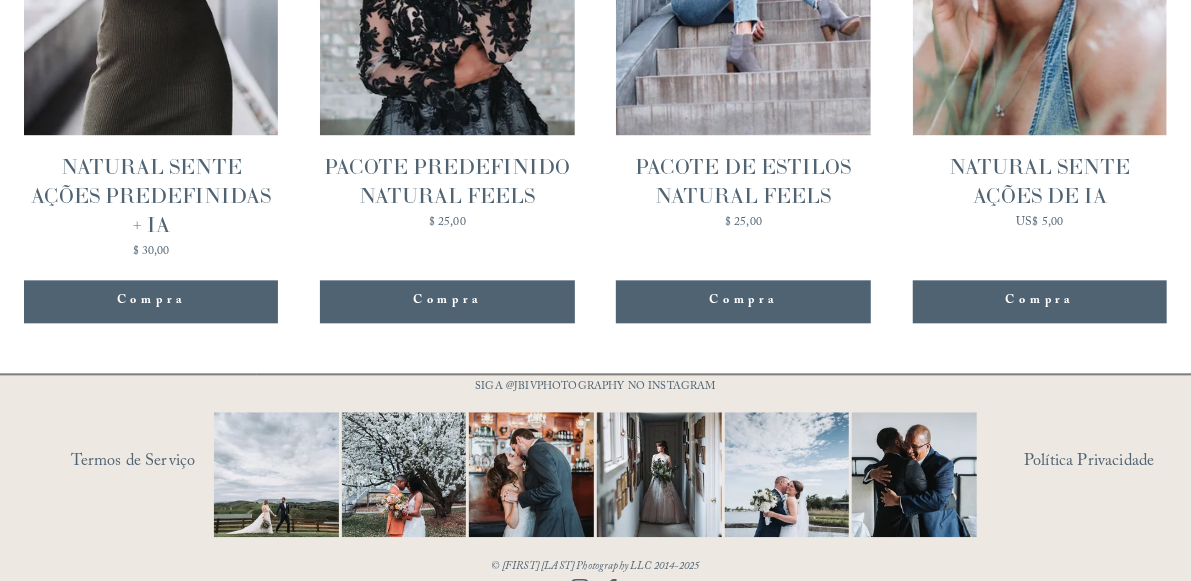 click at bounding box center (405, 474) 